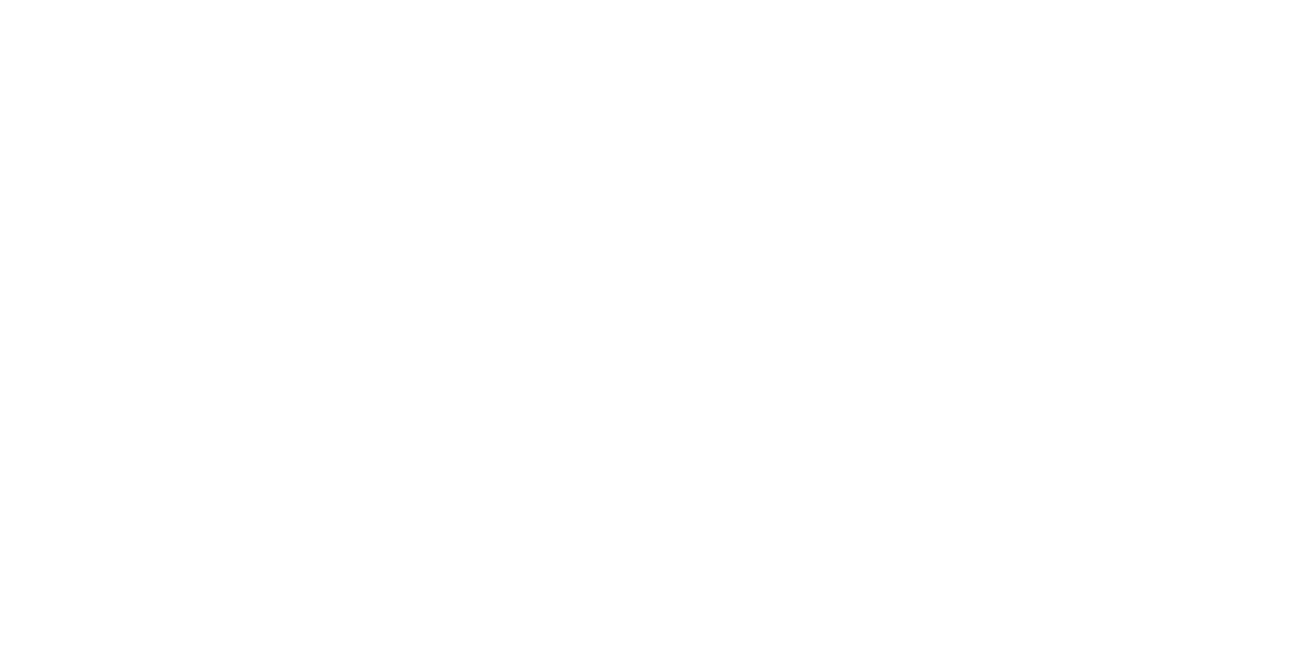 scroll, scrollTop: 0, scrollLeft: 0, axis: both 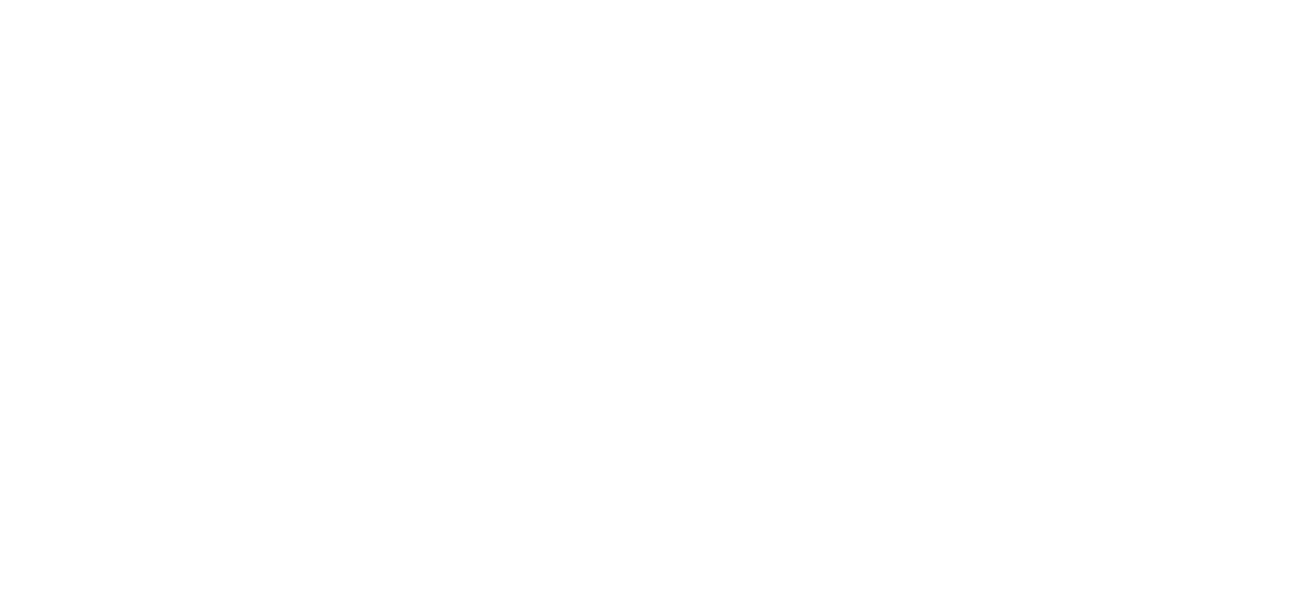click at bounding box center (644, 0) 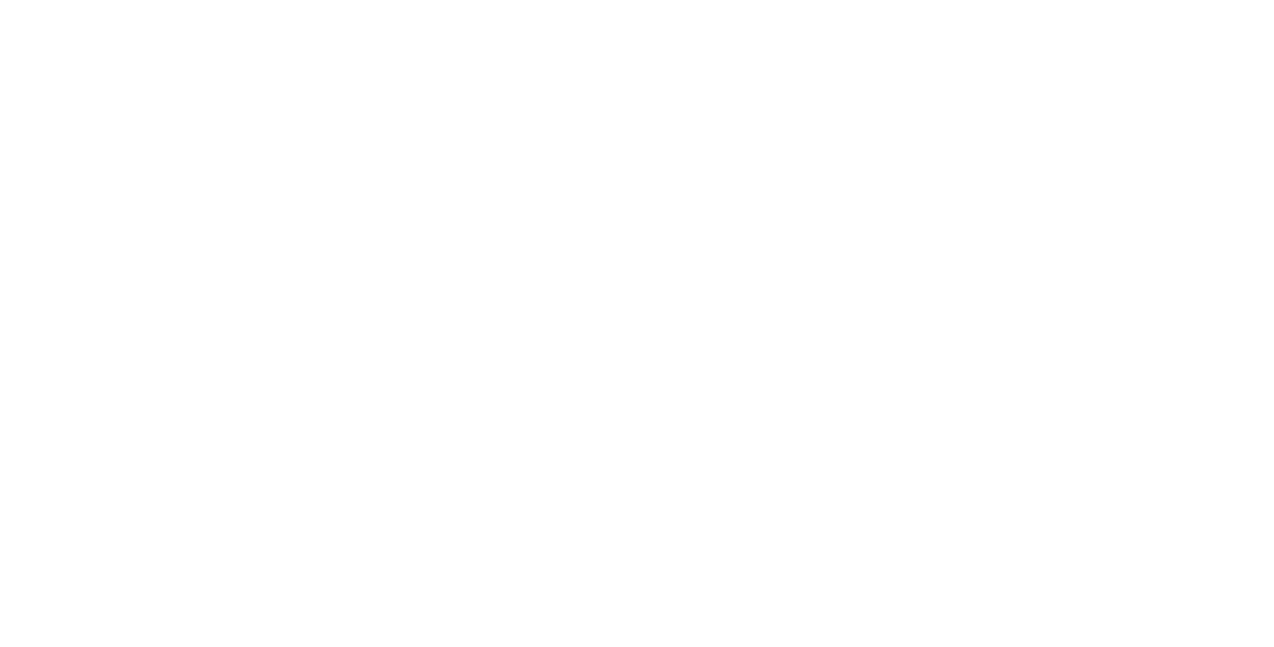scroll, scrollTop: 0, scrollLeft: 0, axis: both 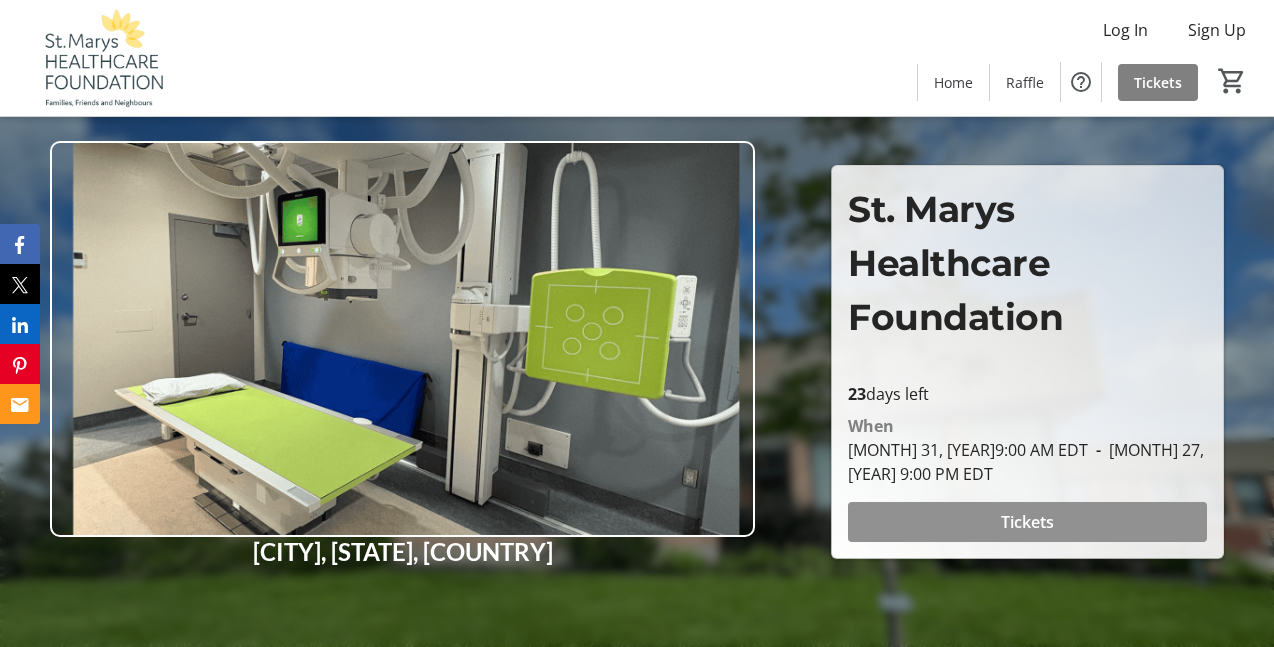 click on "Tickets" at bounding box center (1027, 522) 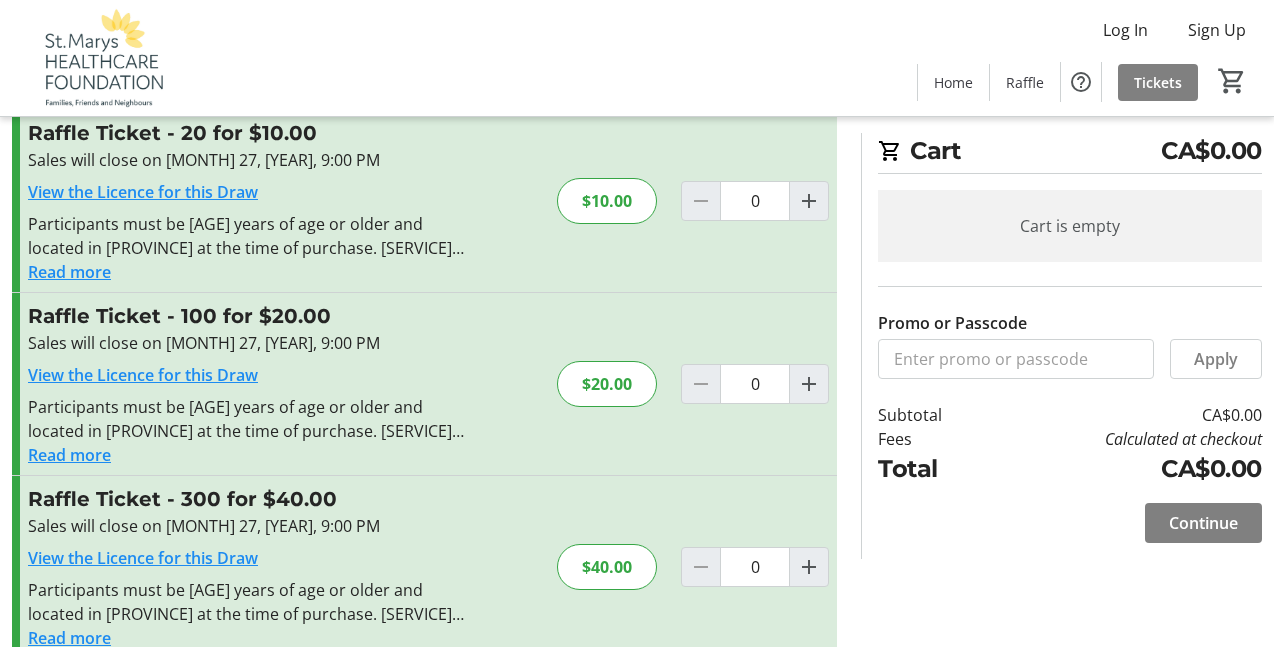 scroll, scrollTop: 274, scrollLeft: 0, axis: vertical 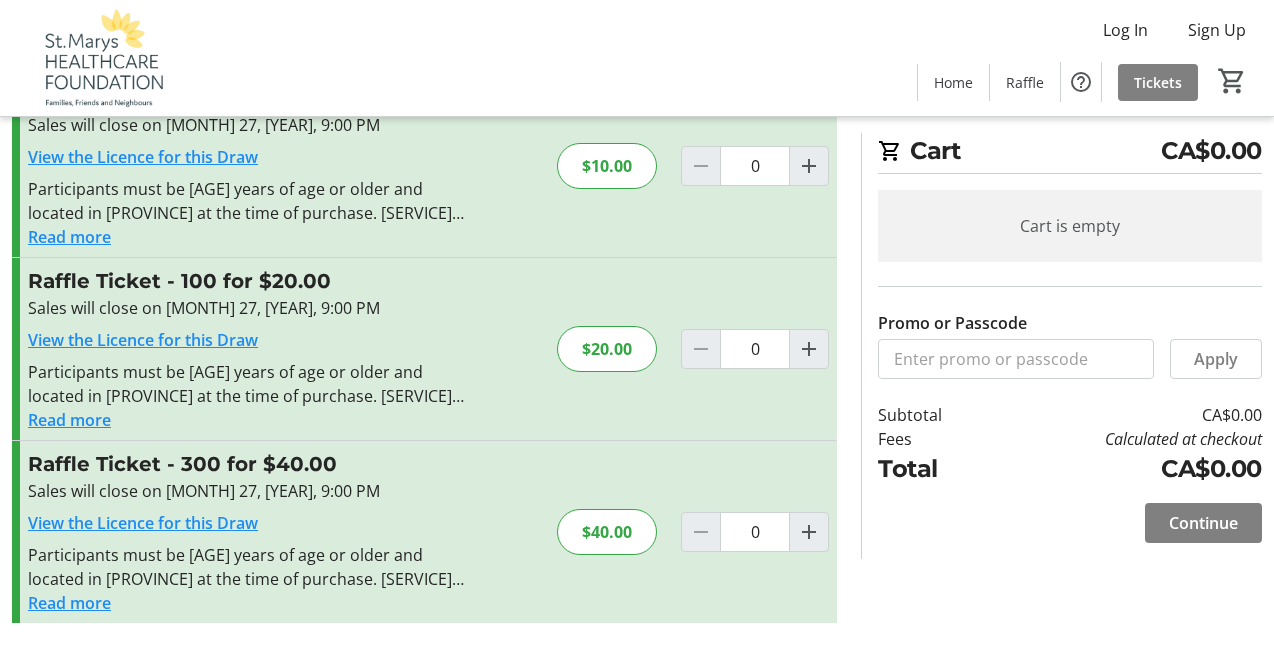 click on "$40.00" 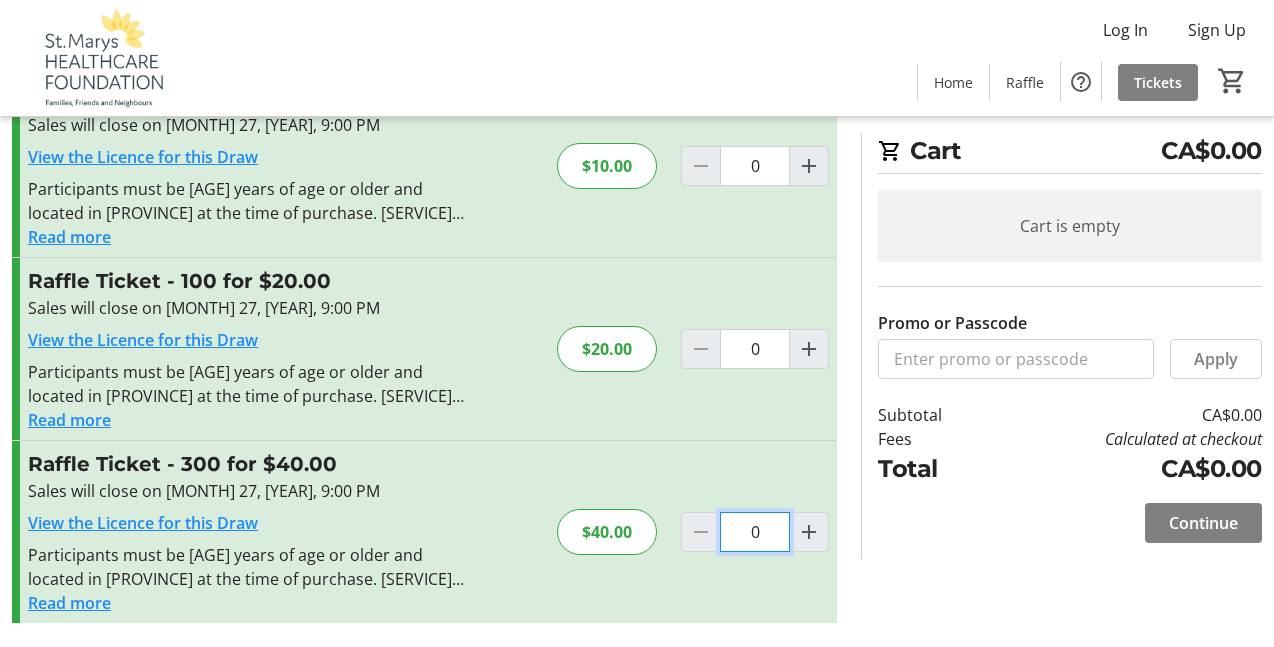 click on "0" at bounding box center [755, 532] 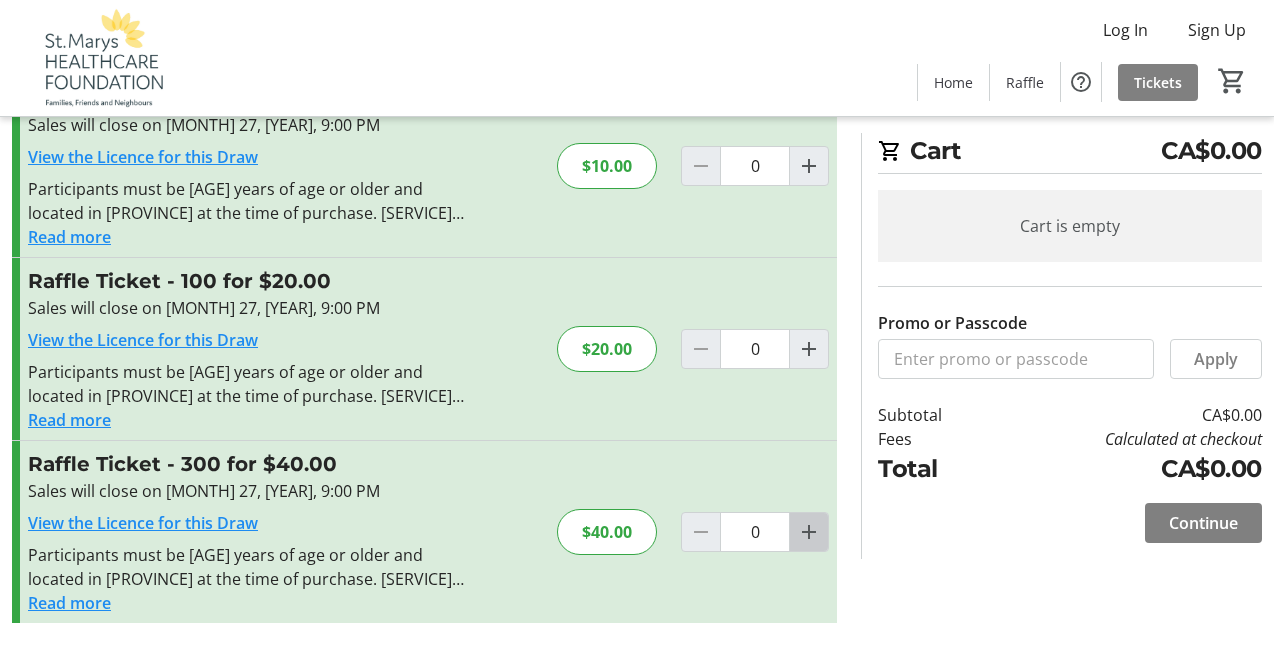 click 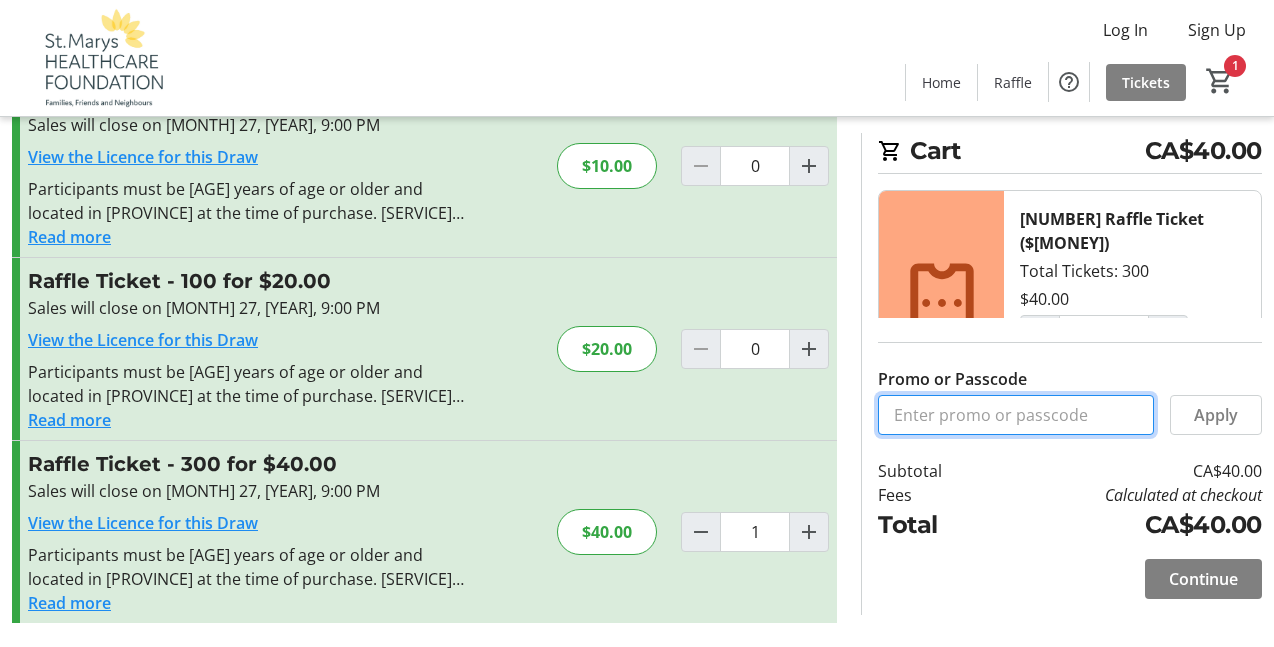 click on "Promo or Passcode" at bounding box center [1016, 415] 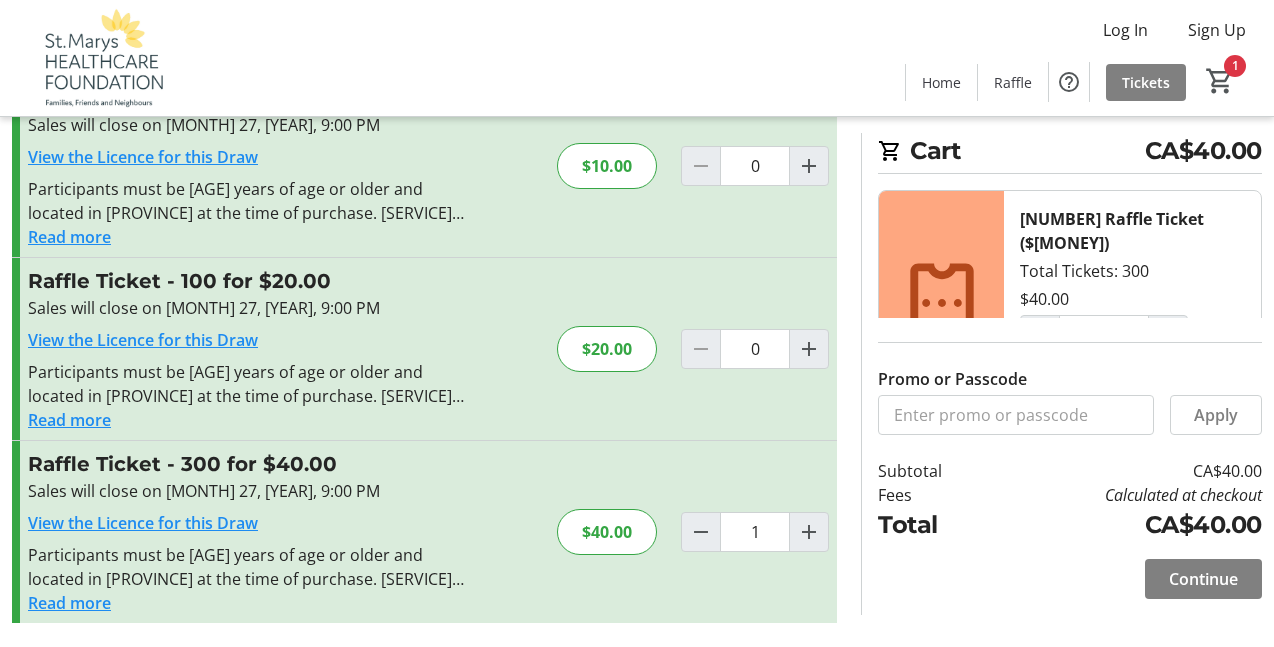 click on "CA$40.00" 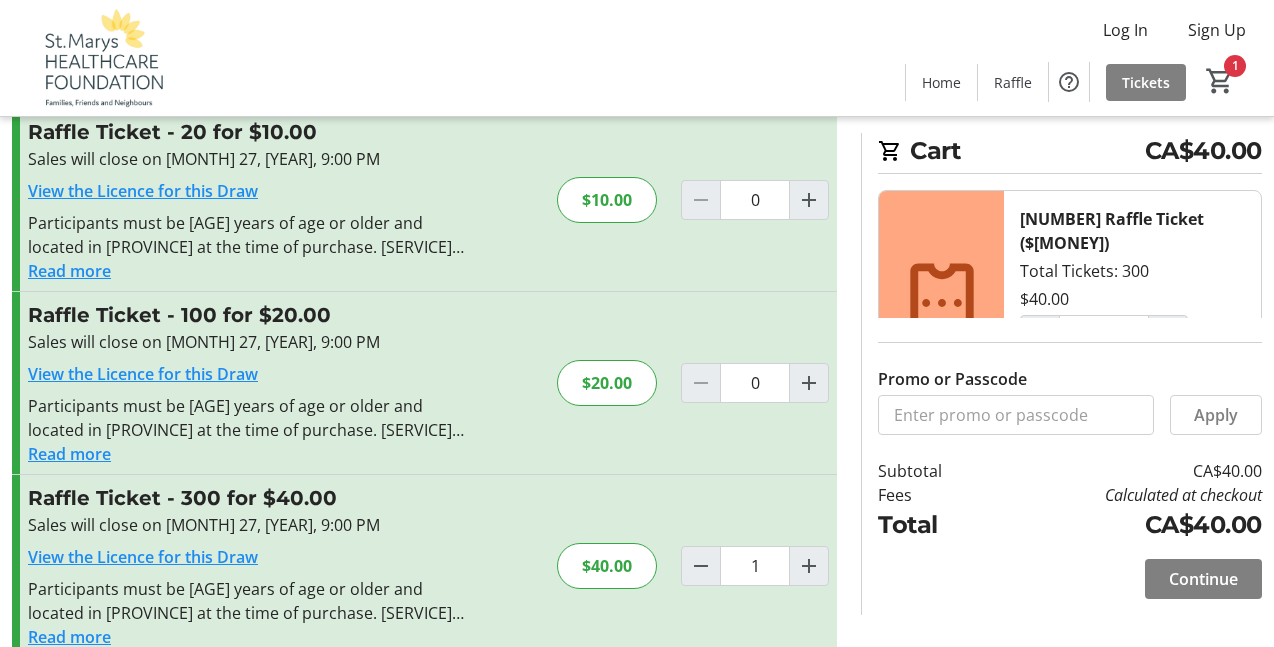 scroll, scrollTop: 274, scrollLeft: 0, axis: vertical 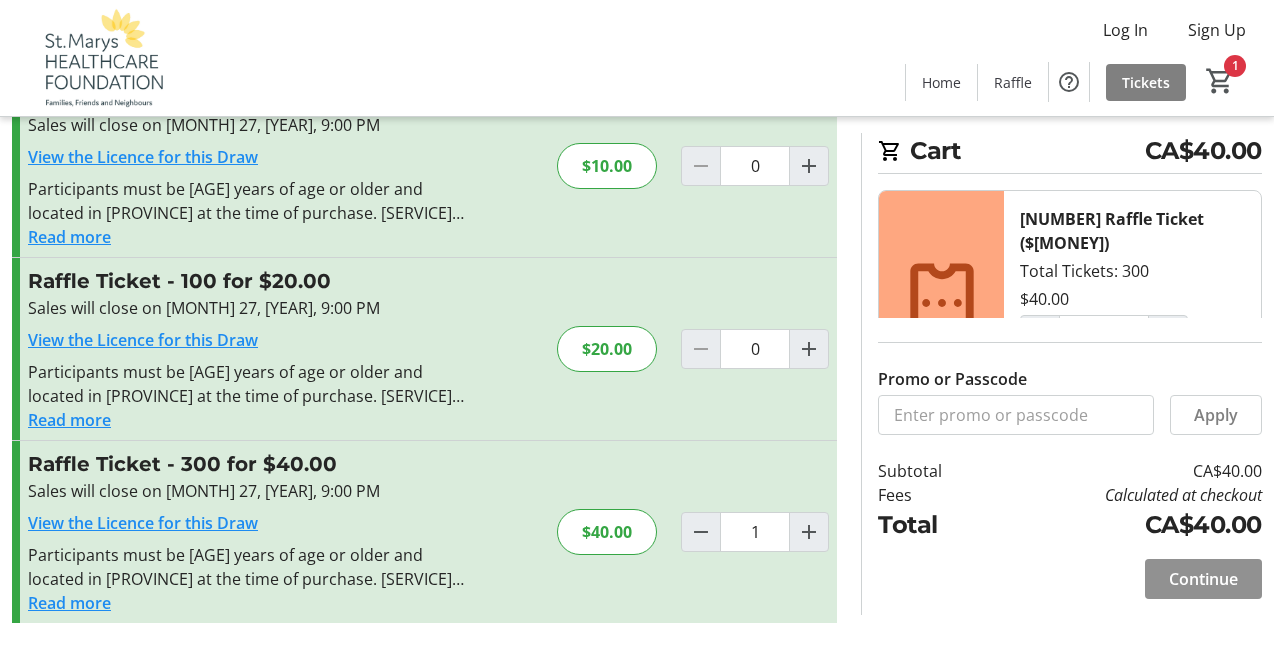 click on "Continue" 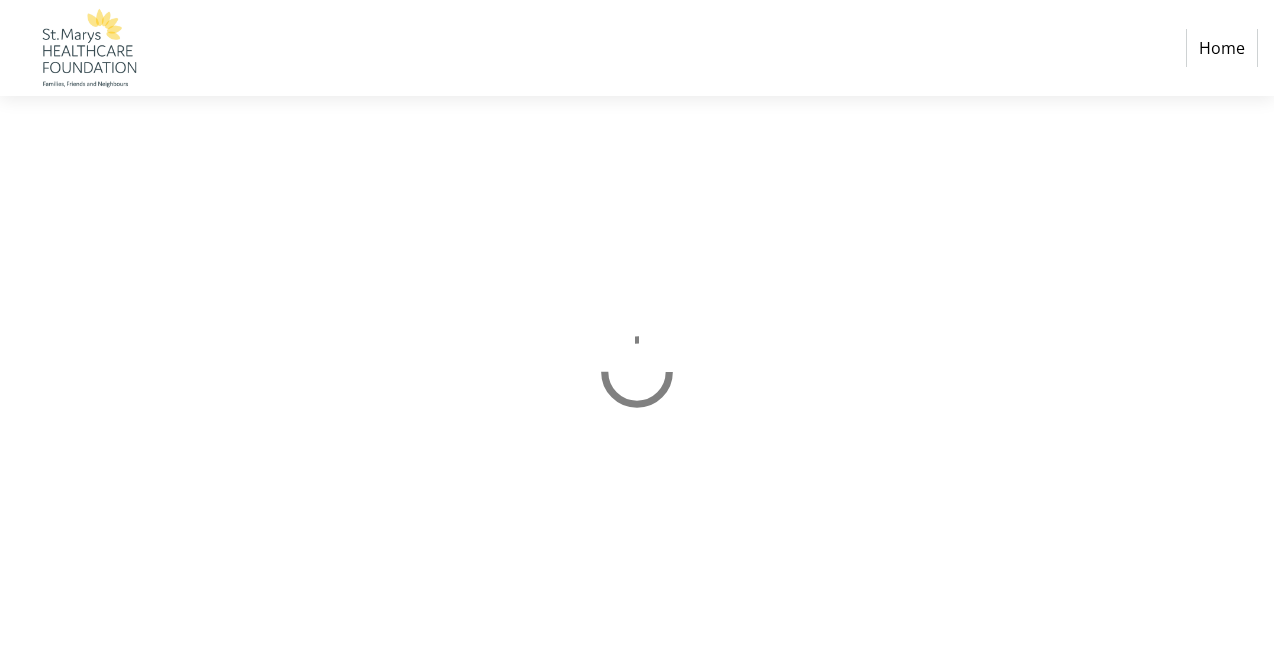 scroll, scrollTop: 0, scrollLeft: 0, axis: both 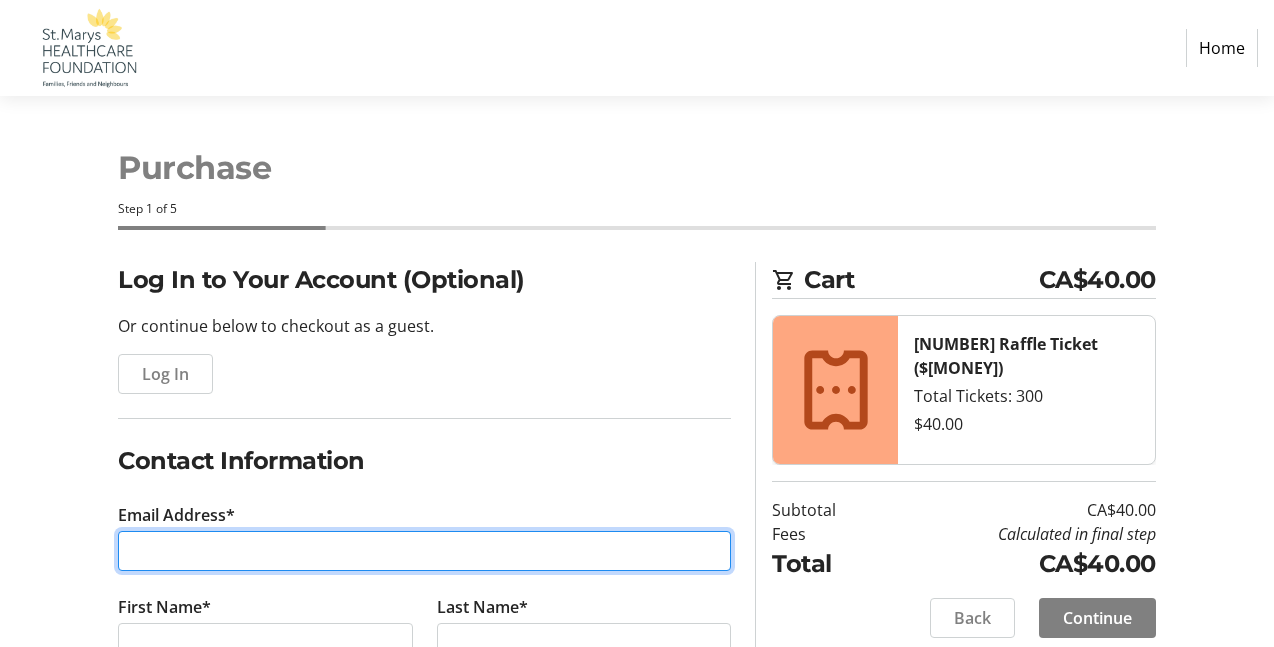 click on "Email Address*" at bounding box center [424, 551] 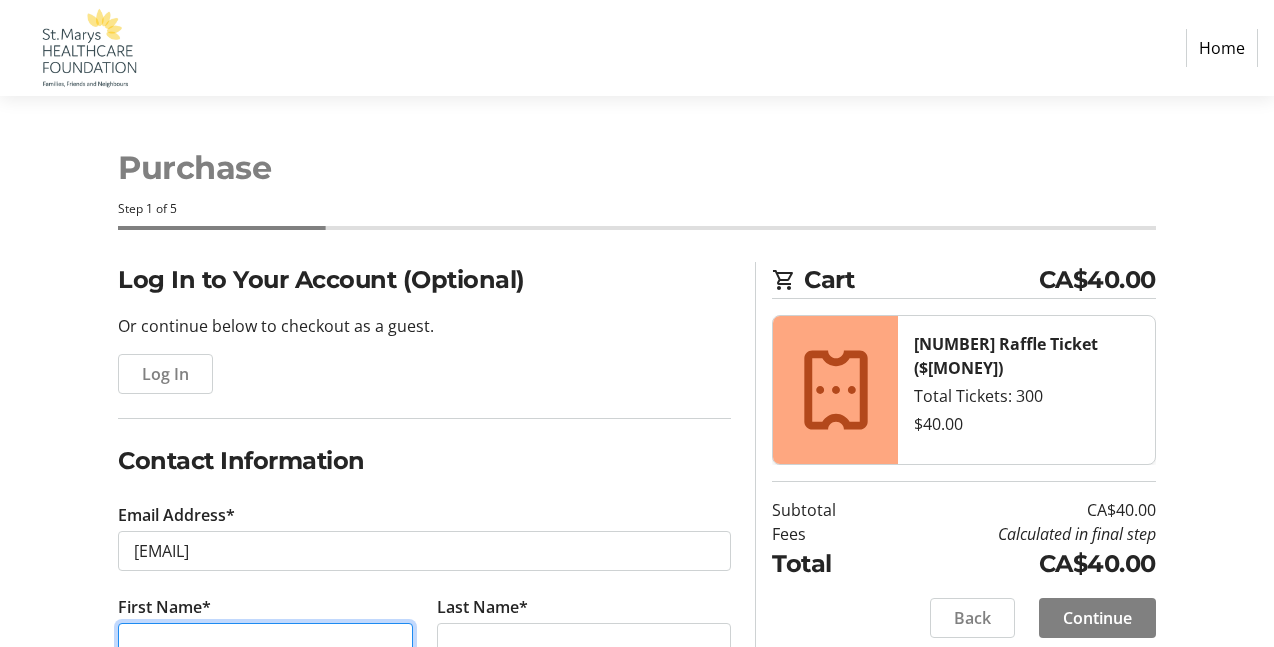 type on "roy" 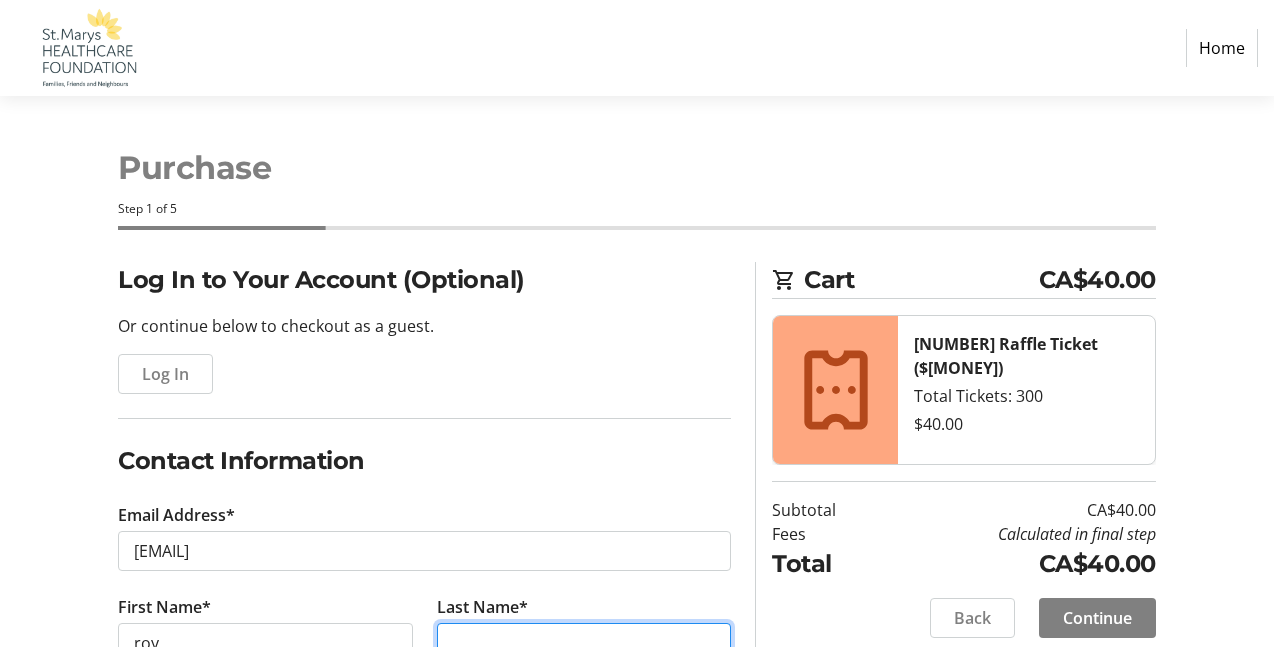 type on "[LAST]" 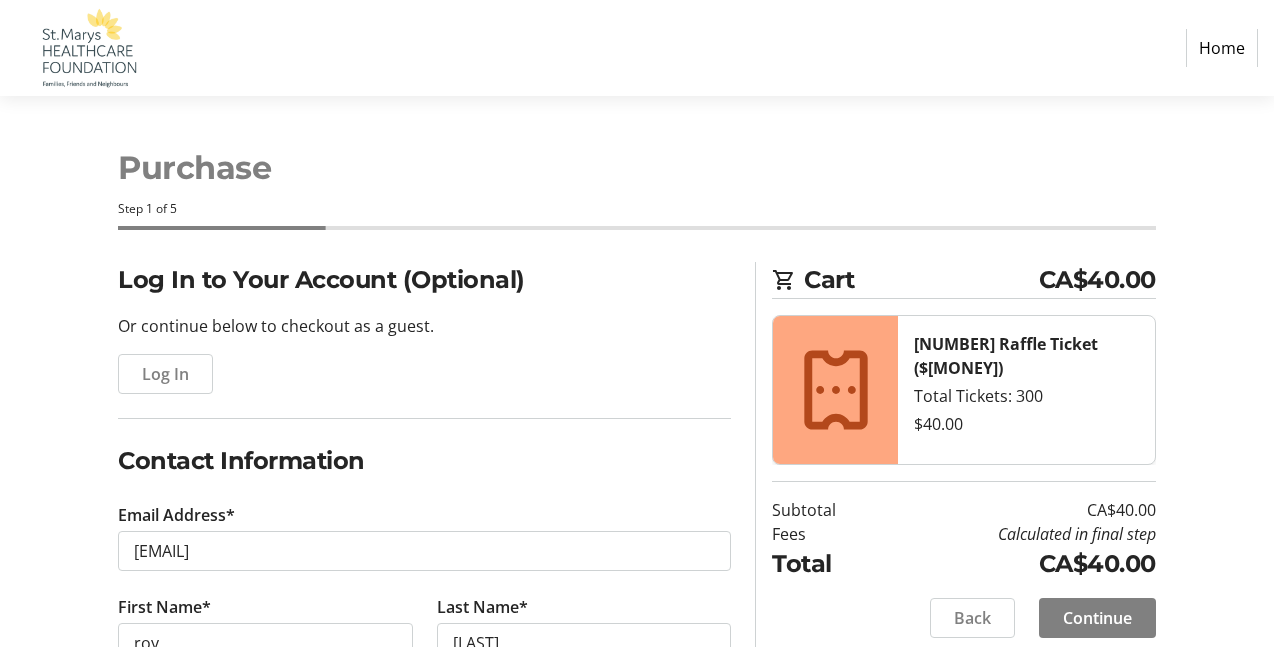 type on "([PHONE])" 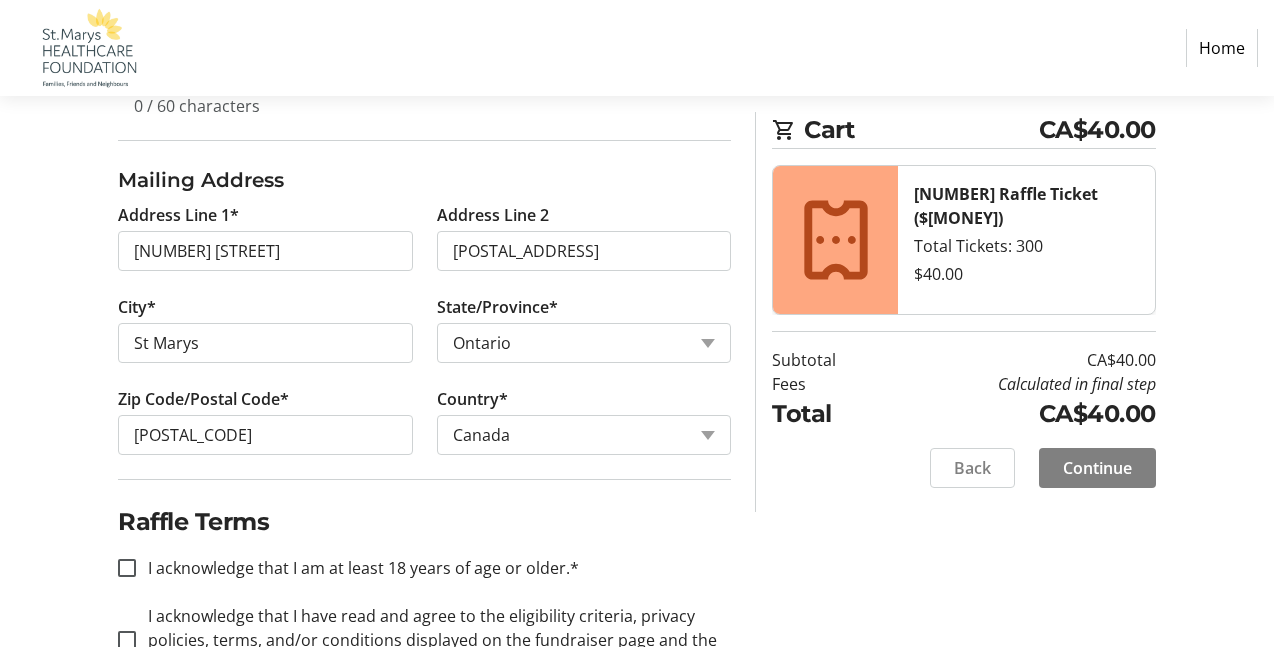 scroll, scrollTop: 800, scrollLeft: 0, axis: vertical 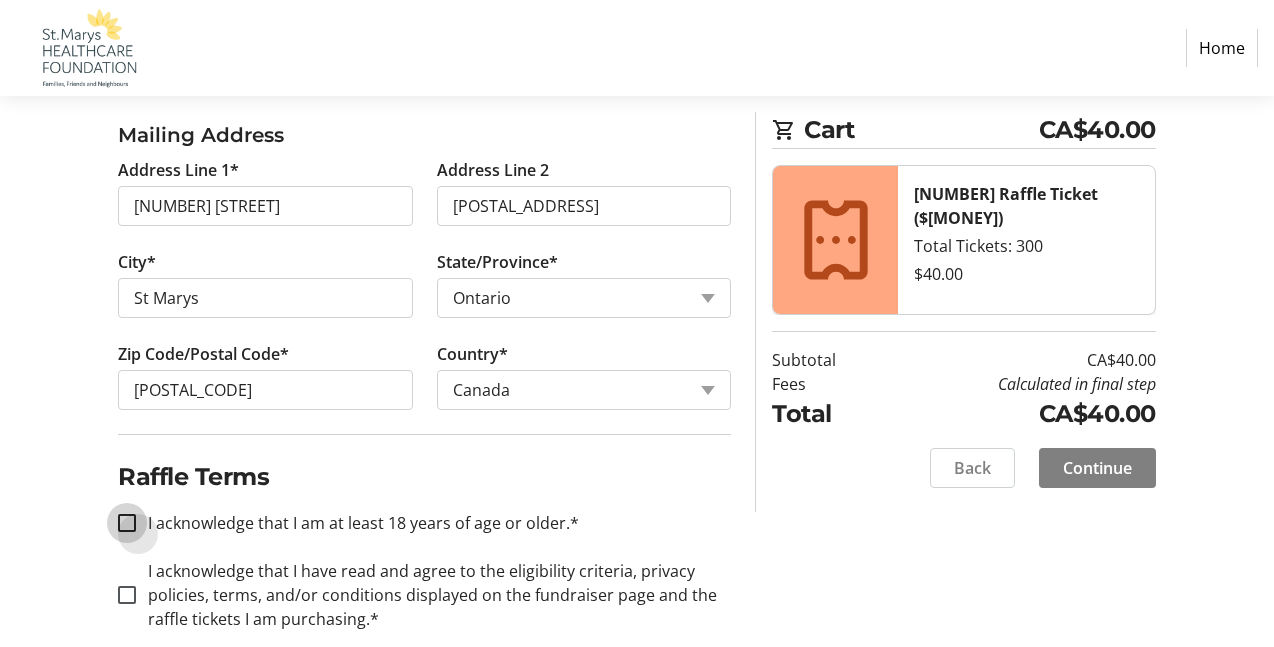 click on "I acknowledge that I am at least 18 years of age or older.*" at bounding box center [127, 523] 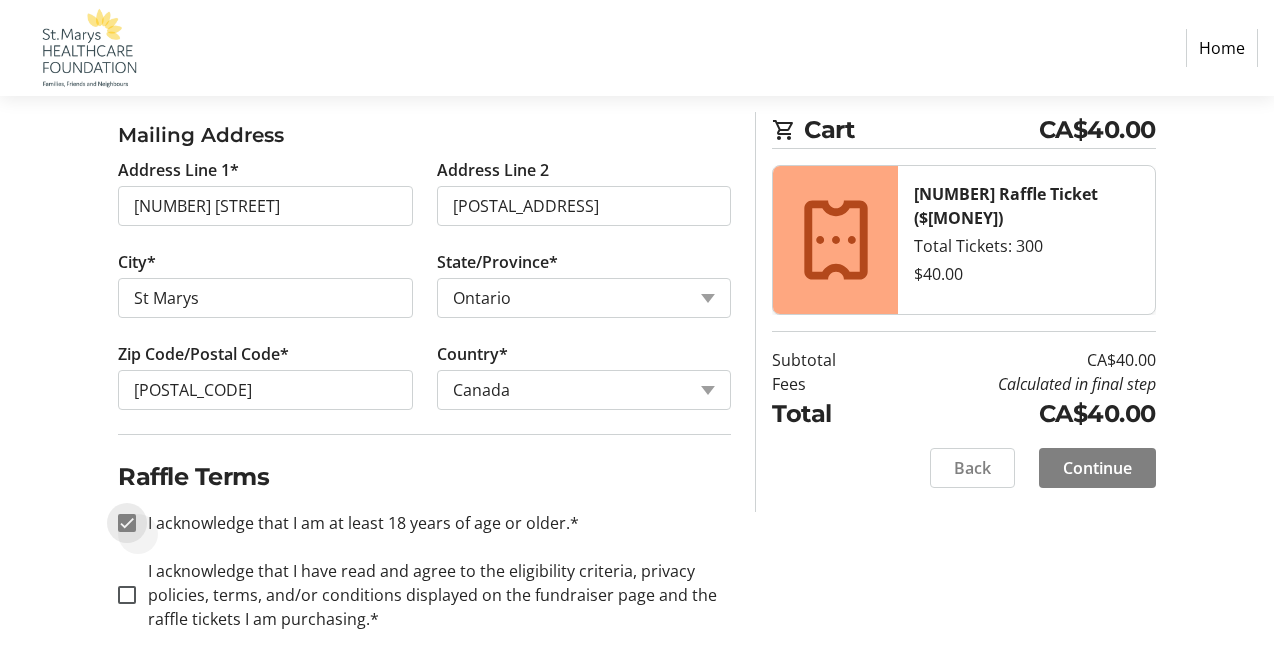 checkbox on "true" 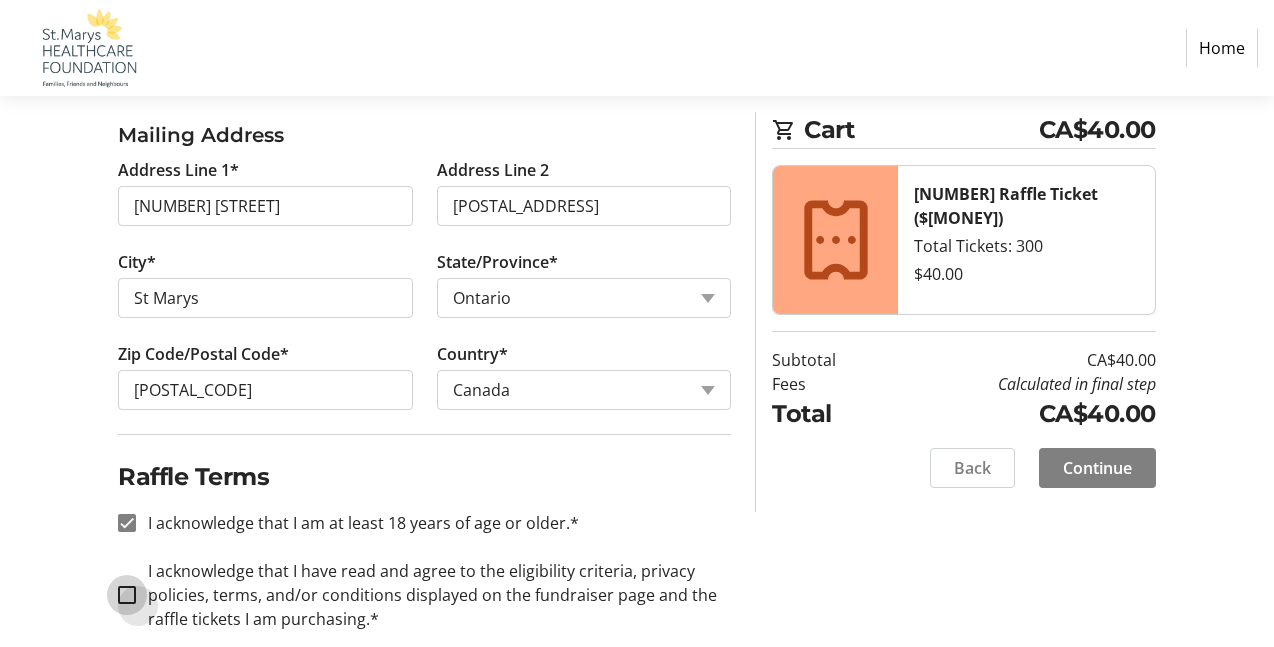 click on "I acknowledge that I have read and agree to the eligibility criteria, privacy policies, terms,
and/or conditions displayed on the fundraiser page and the raffle tickets I am purchasing.*" at bounding box center (127, 595) 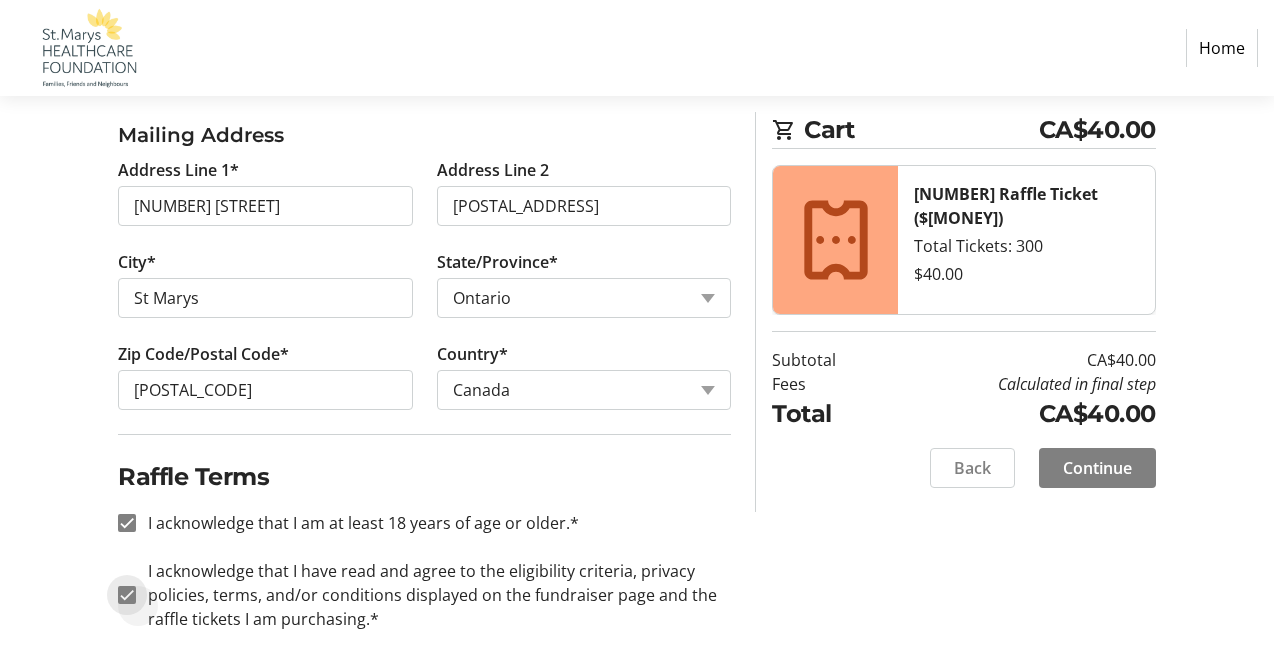 checkbox on "true" 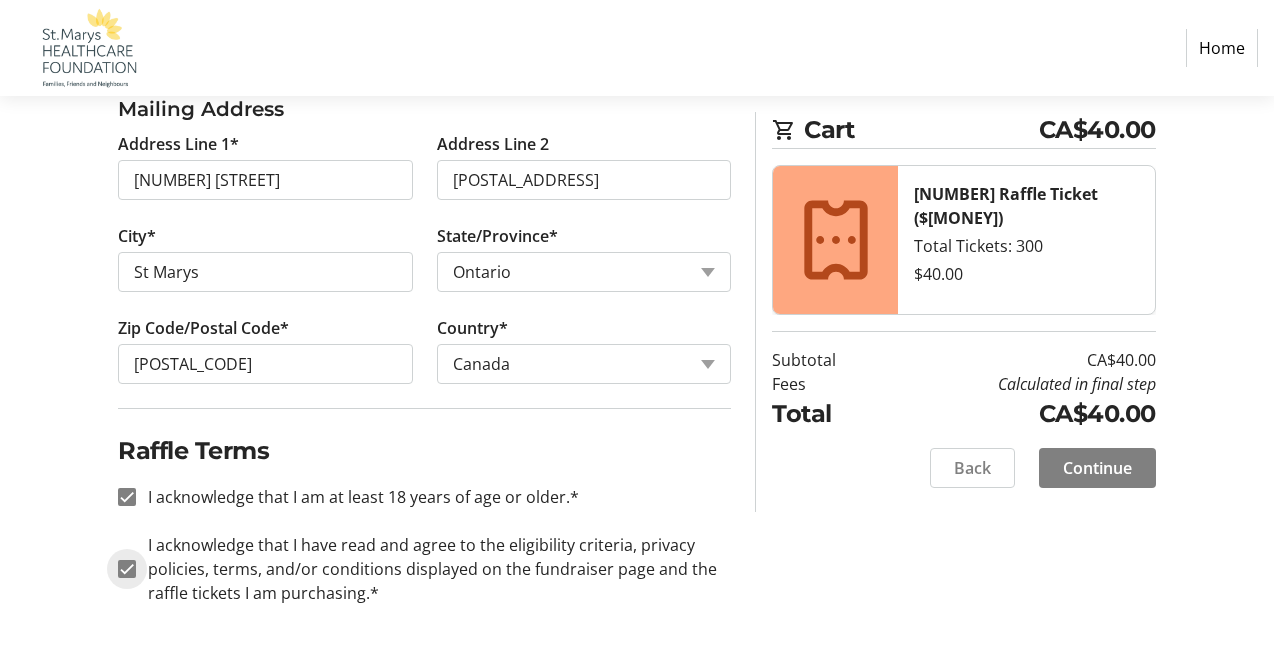 scroll, scrollTop: 832, scrollLeft: 0, axis: vertical 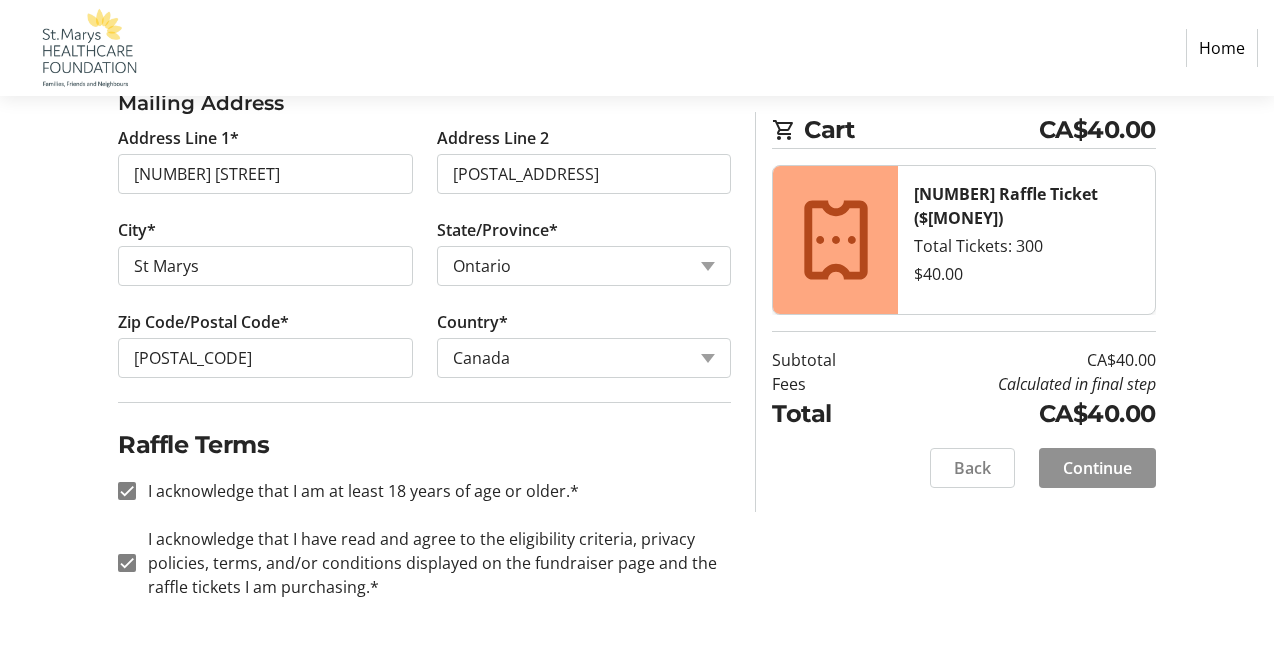 click on "Continue" 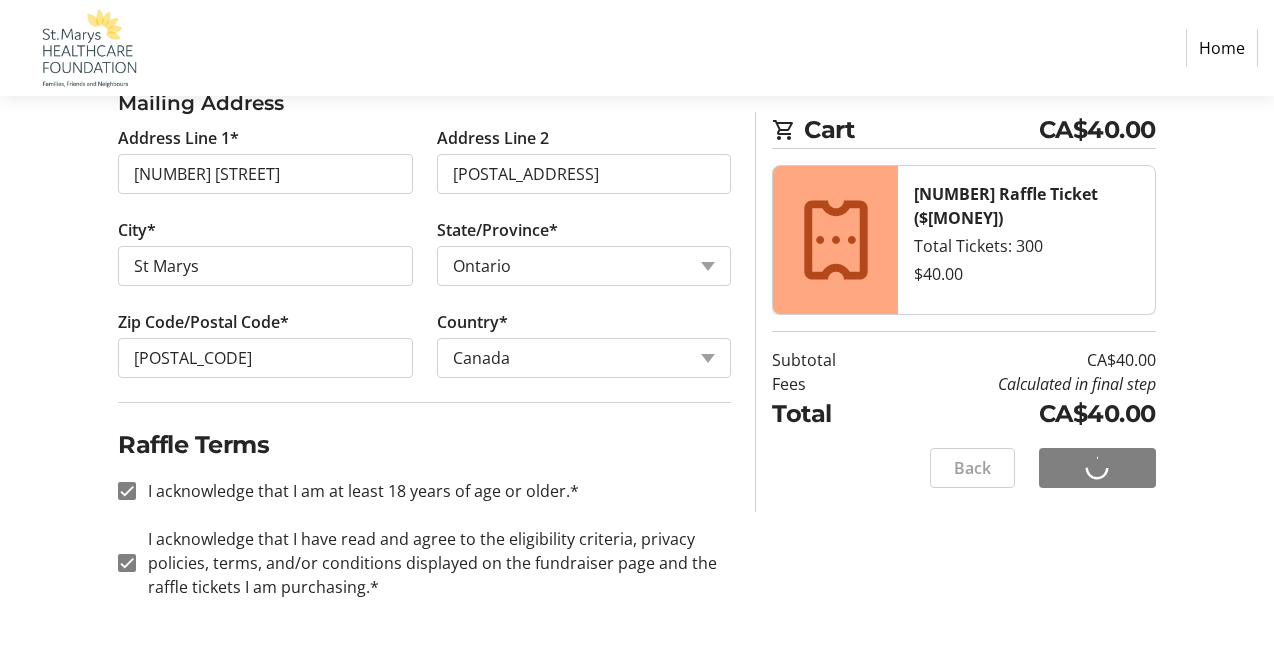 scroll, scrollTop: 15, scrollLeft: 0, axis: vertical 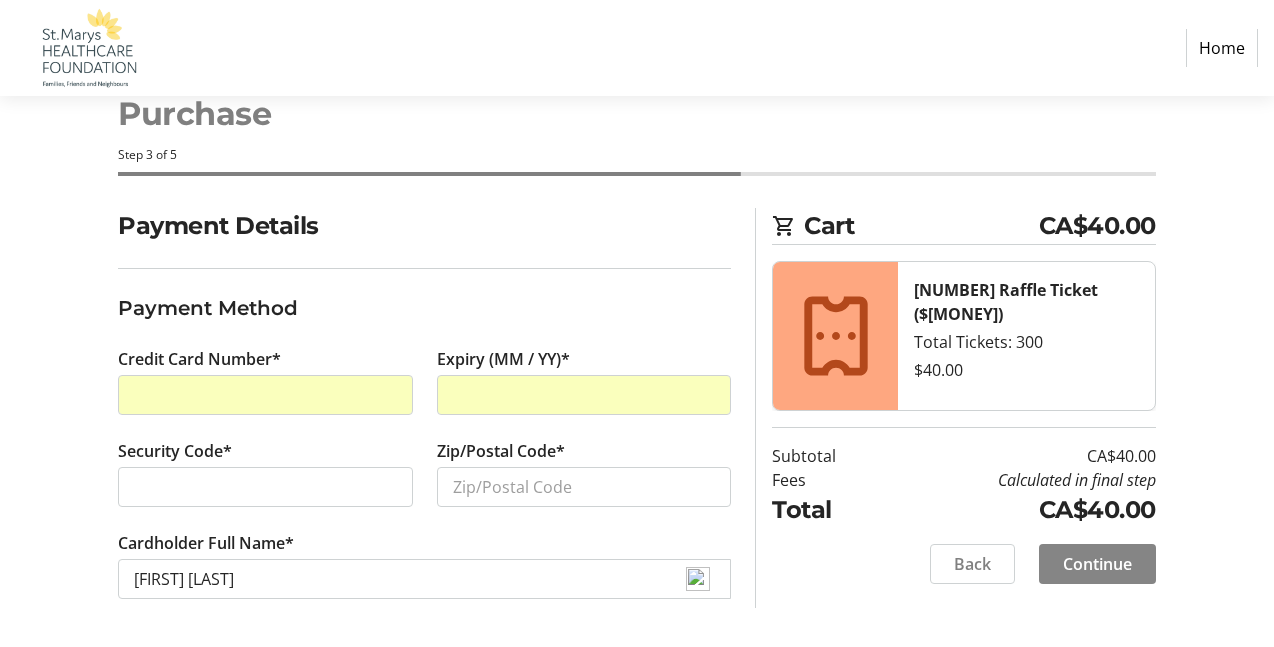 click on "Continue" 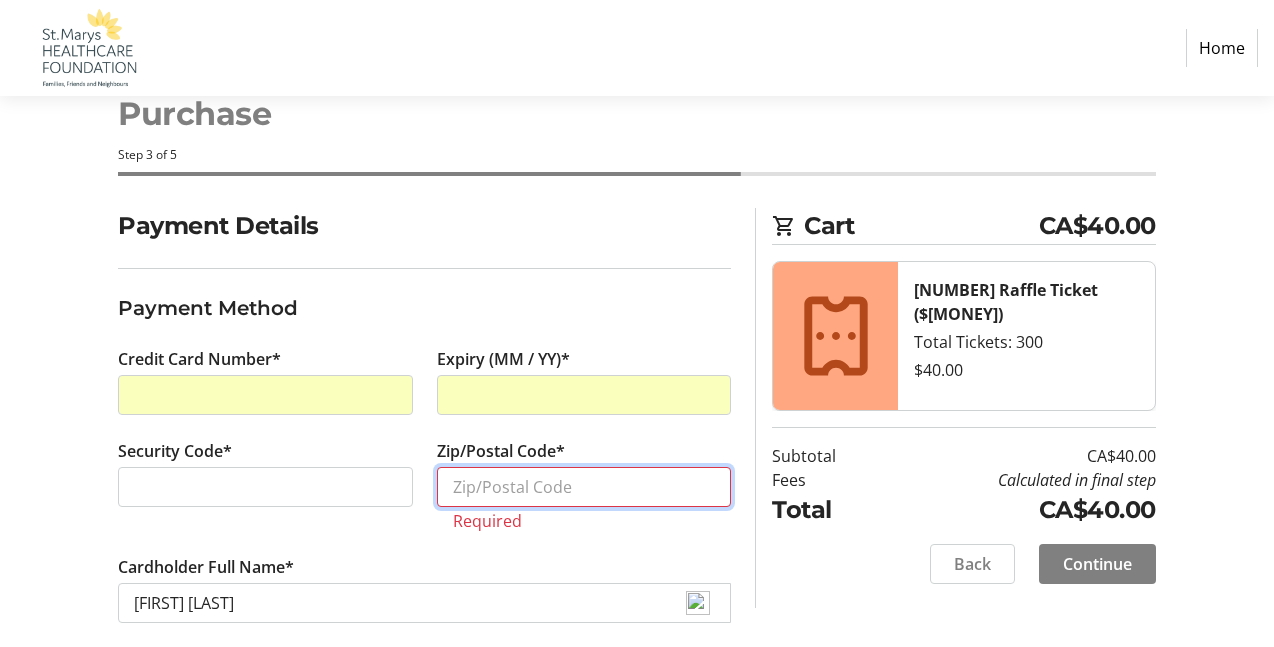 click on "Zip/Postal Code*" at bounding box center (584, 487) 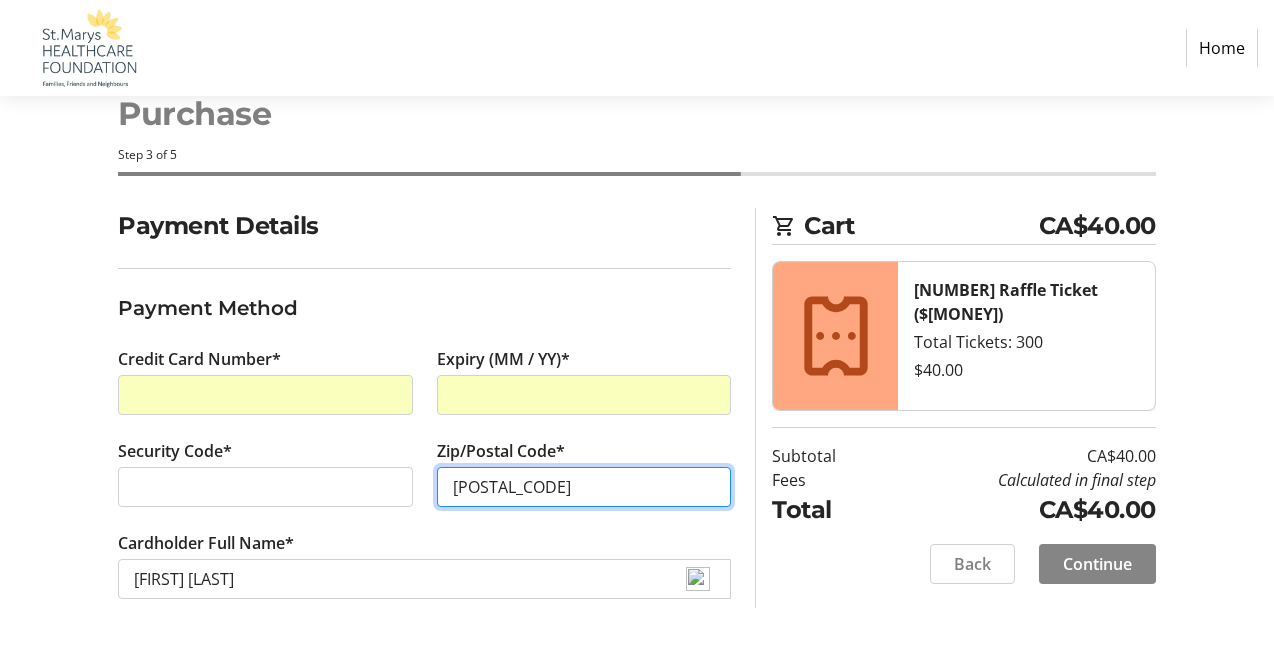 type on "n4x1b9" 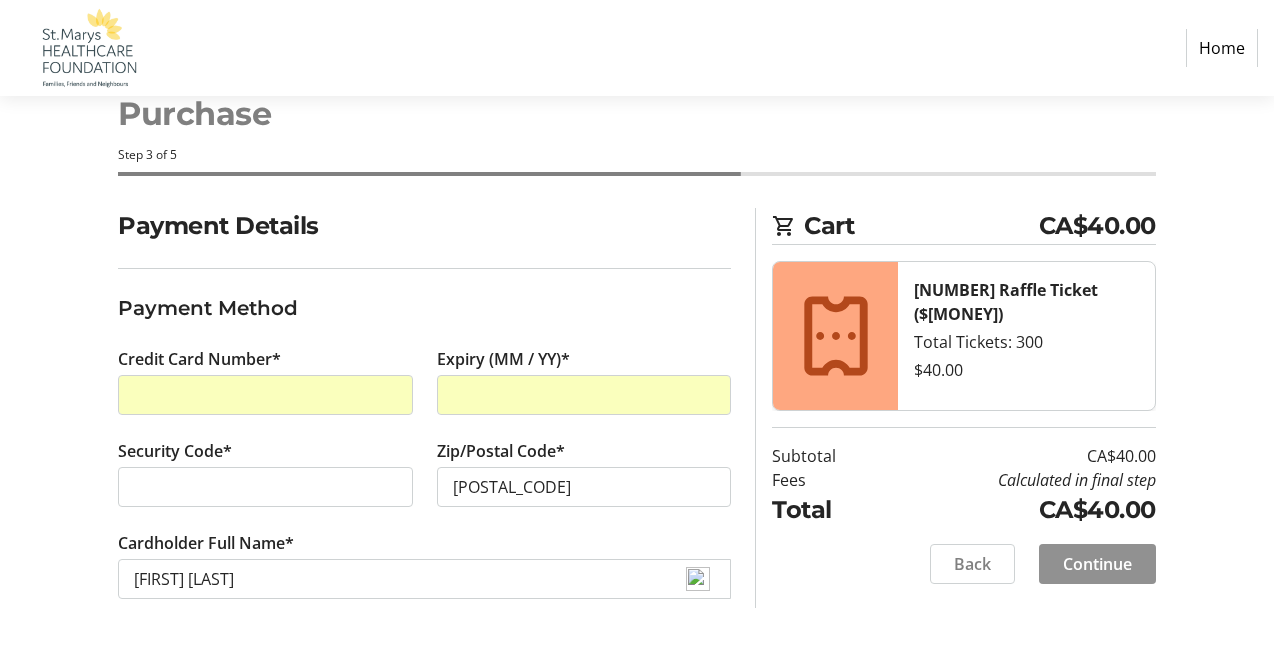 click on "Continue" 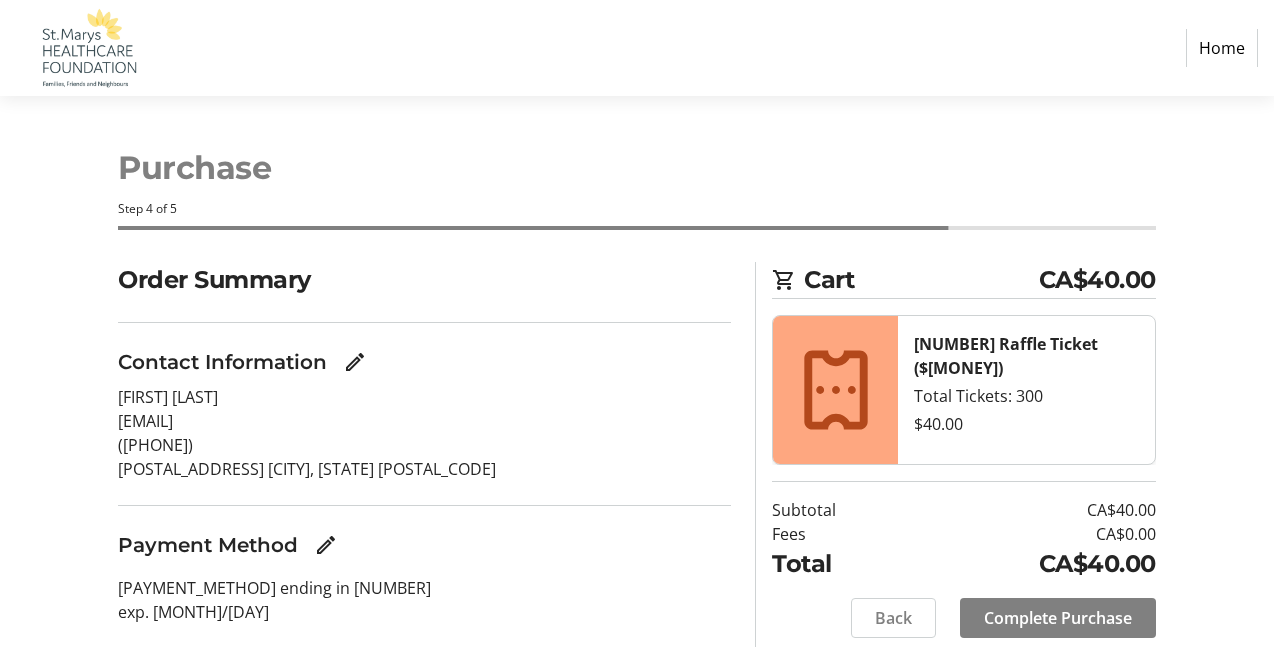 scroll, scrollTop: 67, scrollLeft: 0, axis: vertical 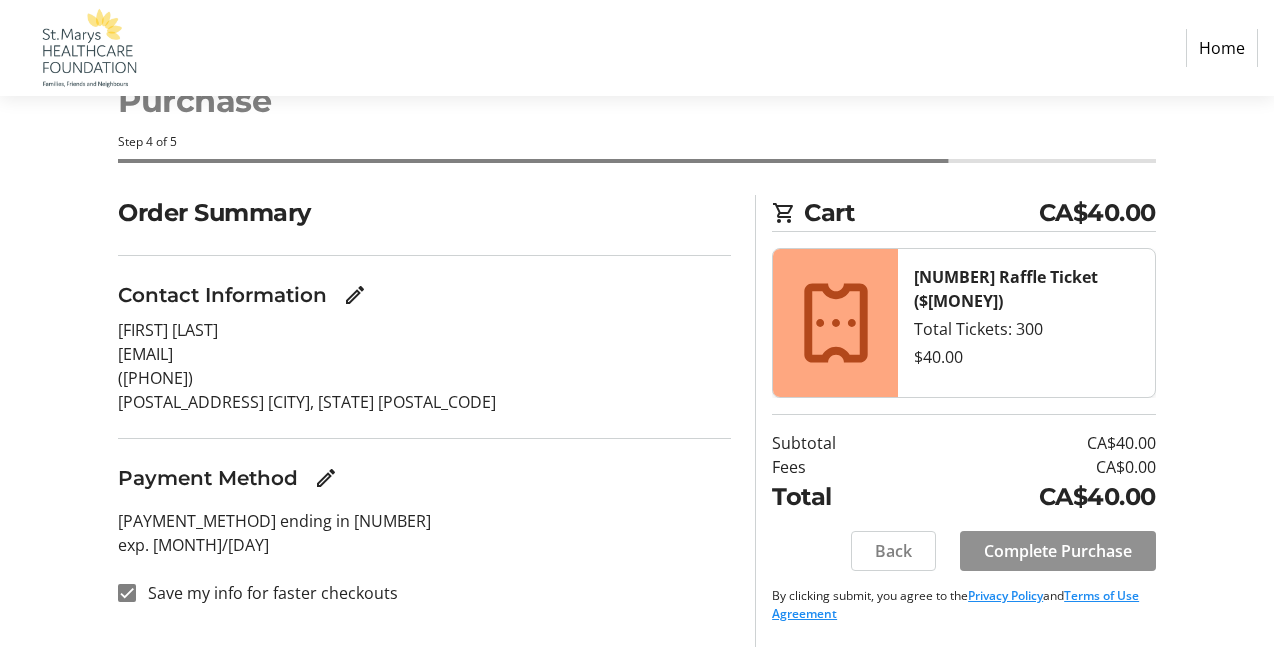 click on "Complete Purchase" 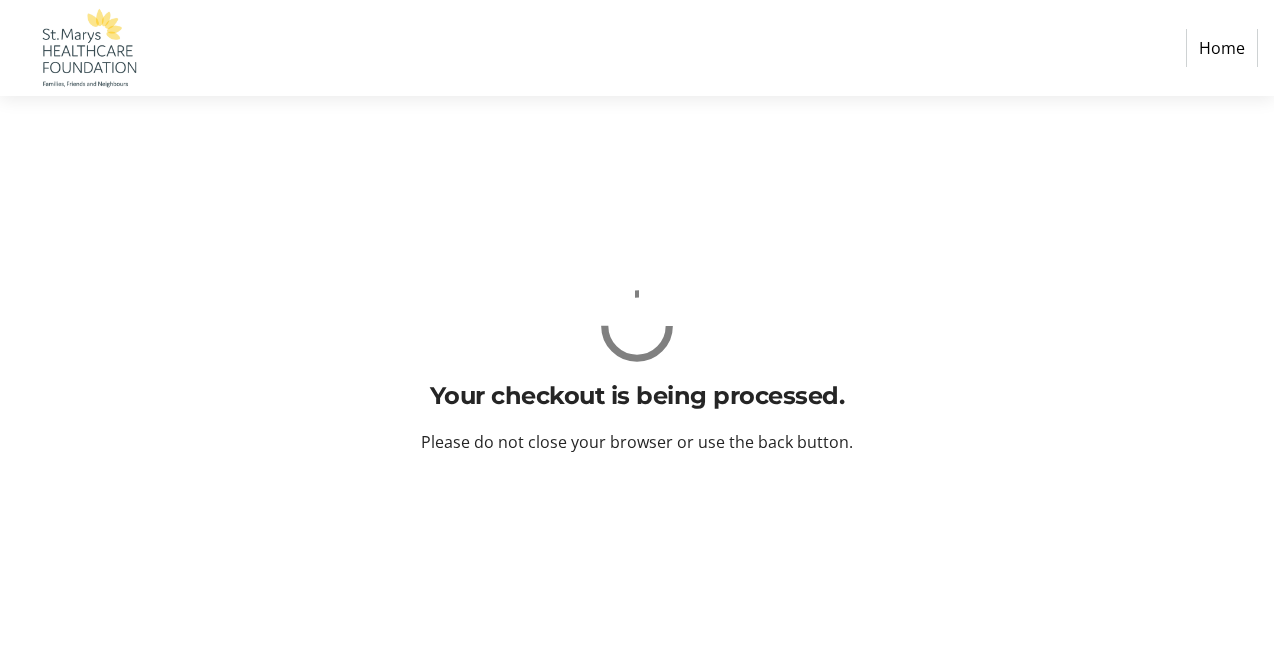 scroll, scrollTop: 0, scrollLeft: 0, axis: both 